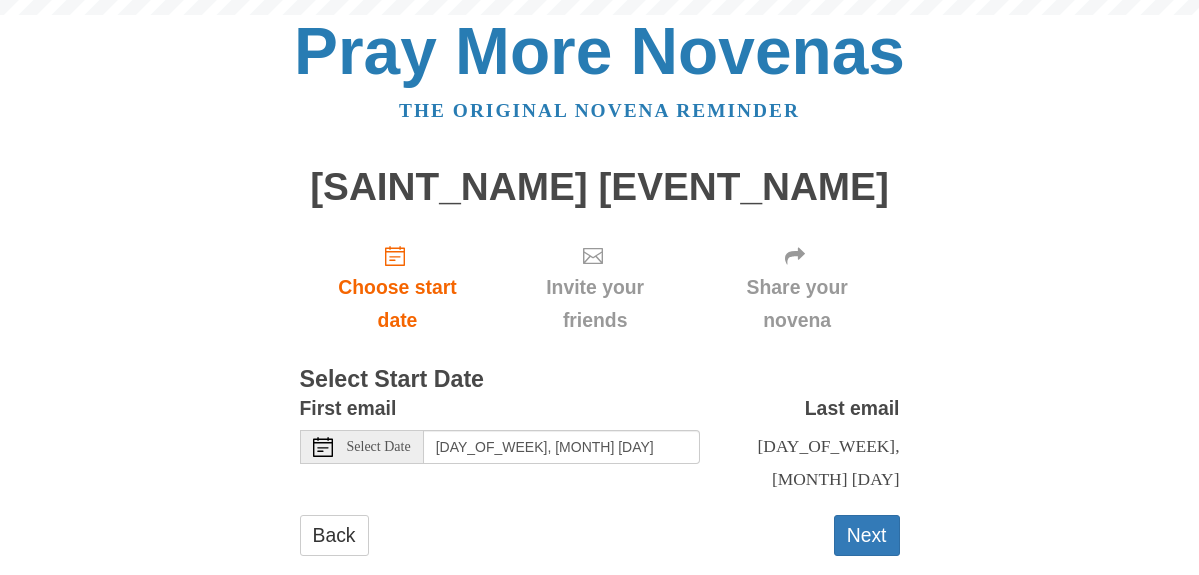 scroll, scrollTop: 0, scrollLeft: 0, axis: both 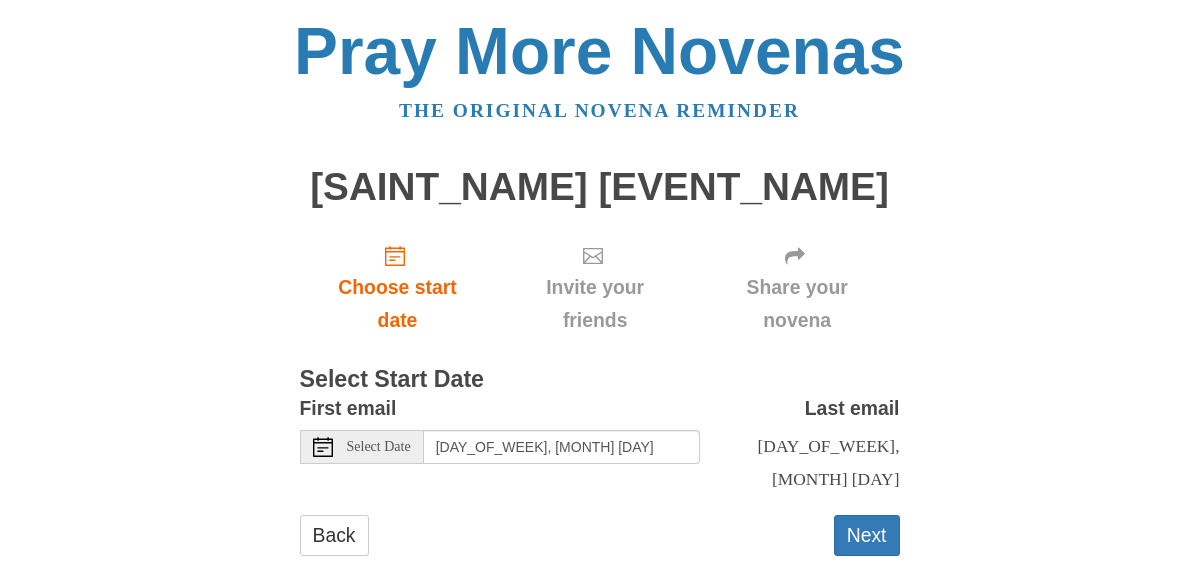 click 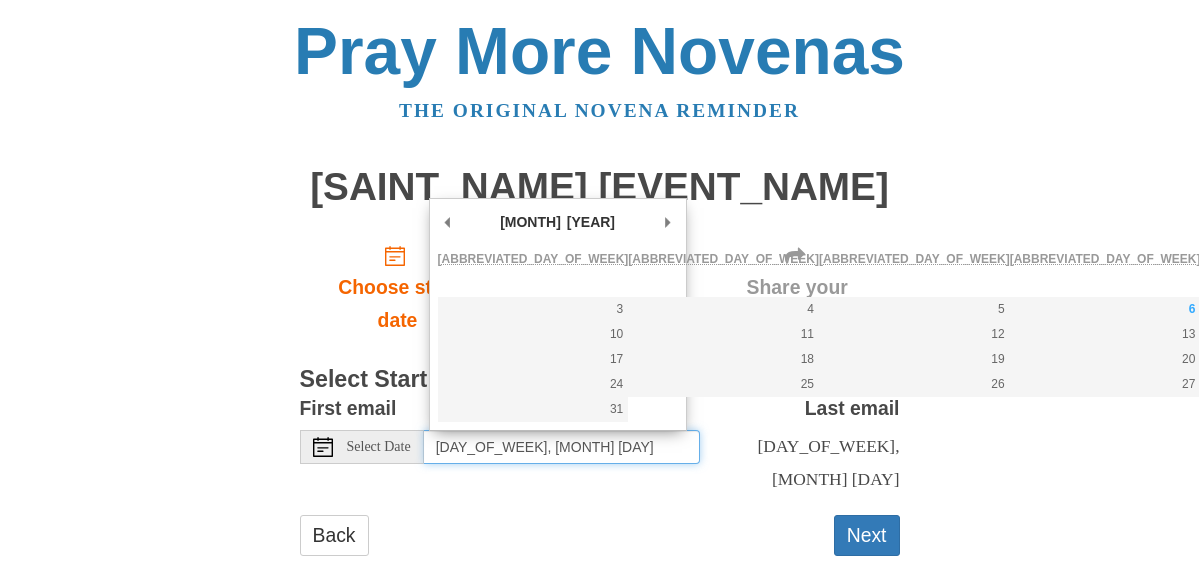 type on "Friday, August 8th" 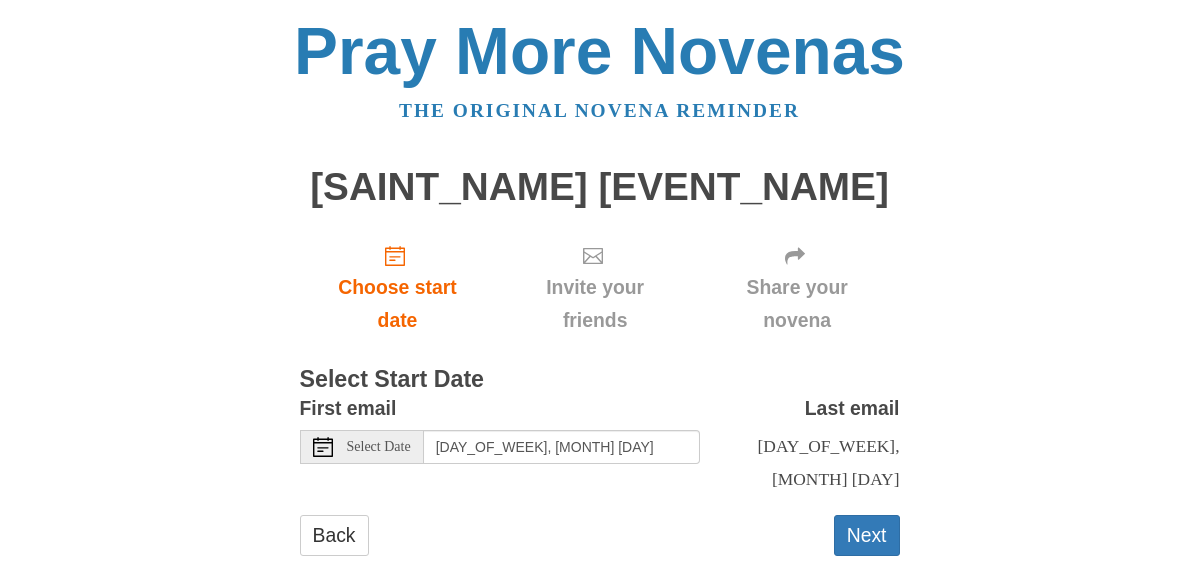 click on "Back
Next" at bounding box center [600, 545] 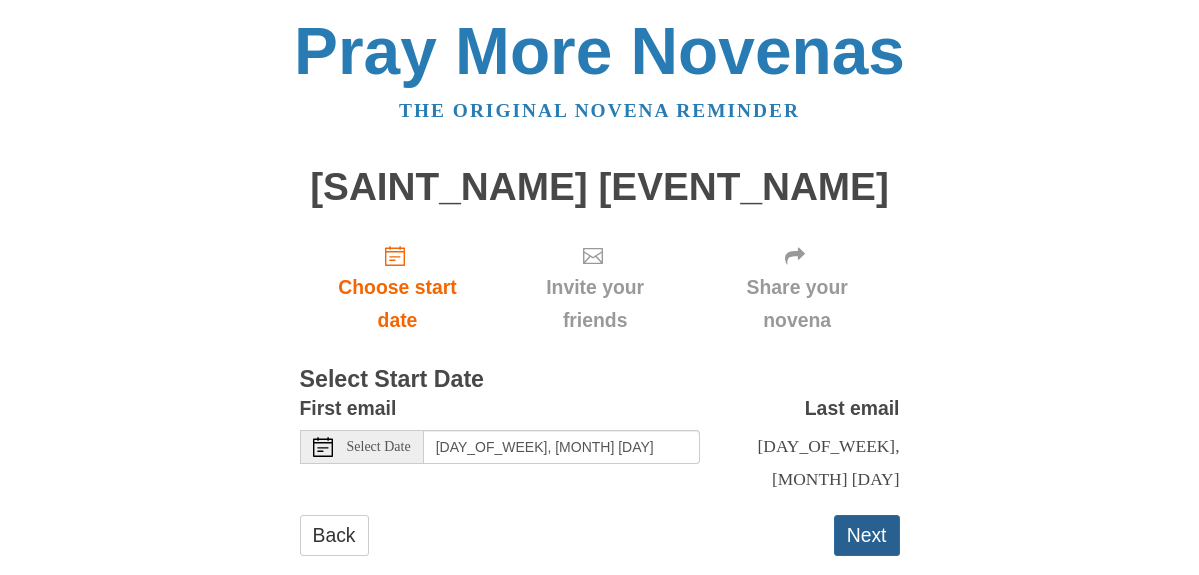 click on "Next" at bounding box center [867, 535] 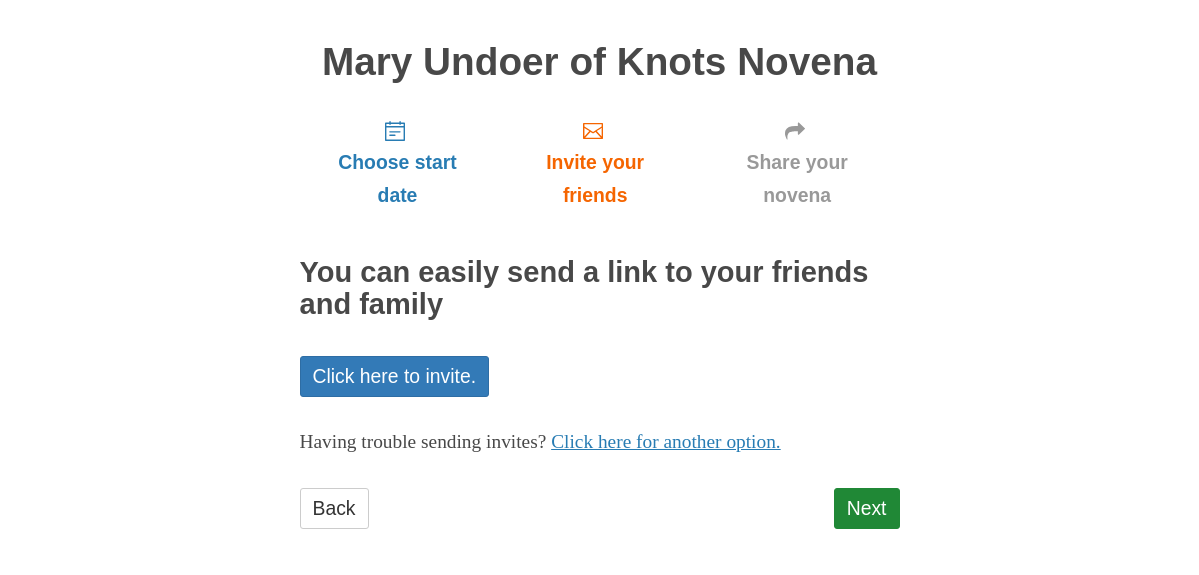 scroll, scrollTop: 137, scrollLeft: 0, axis: vertical 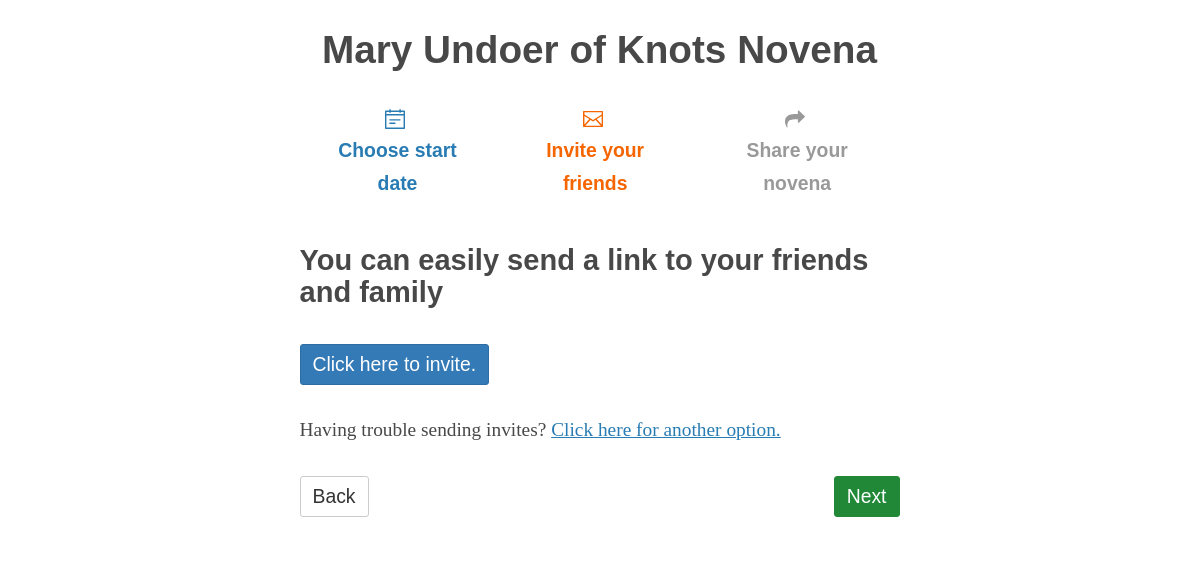 click on "Back
Next" at bounding box center (600, 506) 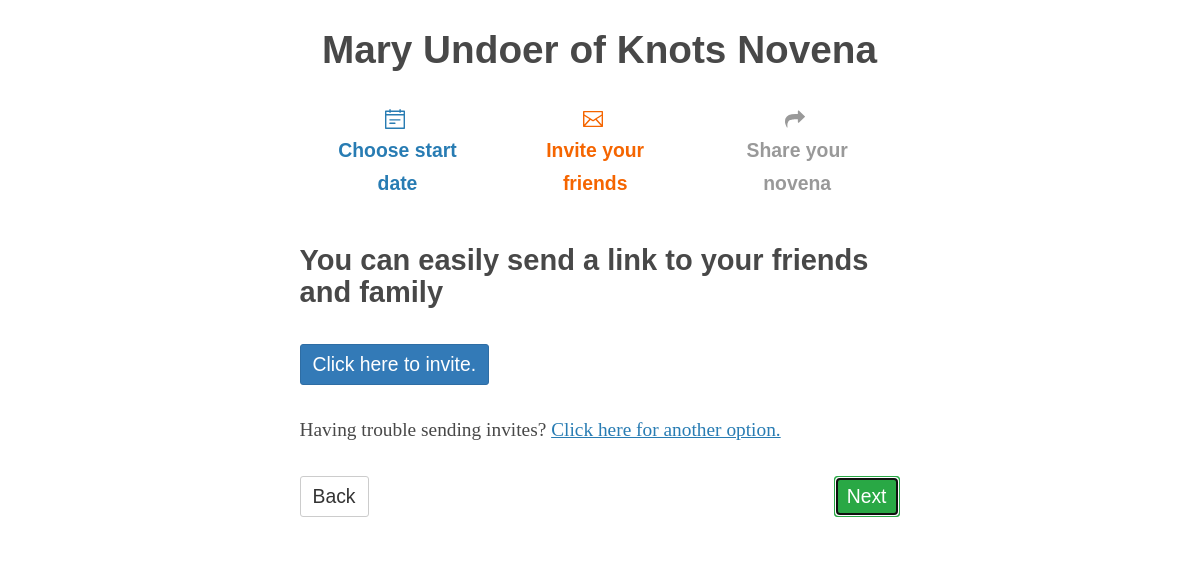 click on "Next" at bounding box center (867, 496) 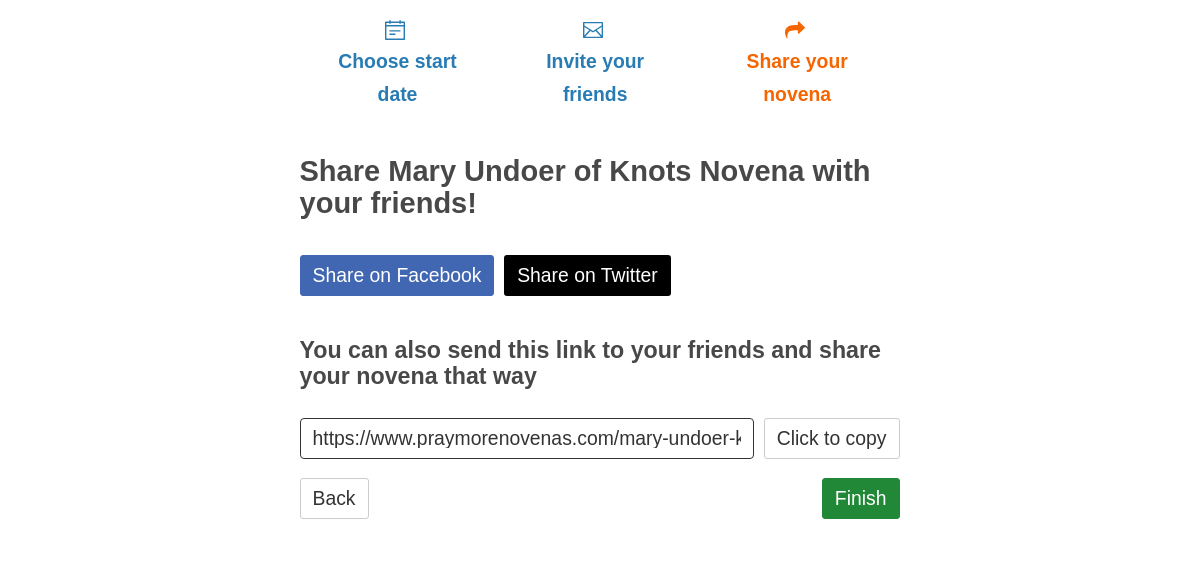 scroll, scrollTop: 228, scrollLeft: 0, axis: vertical 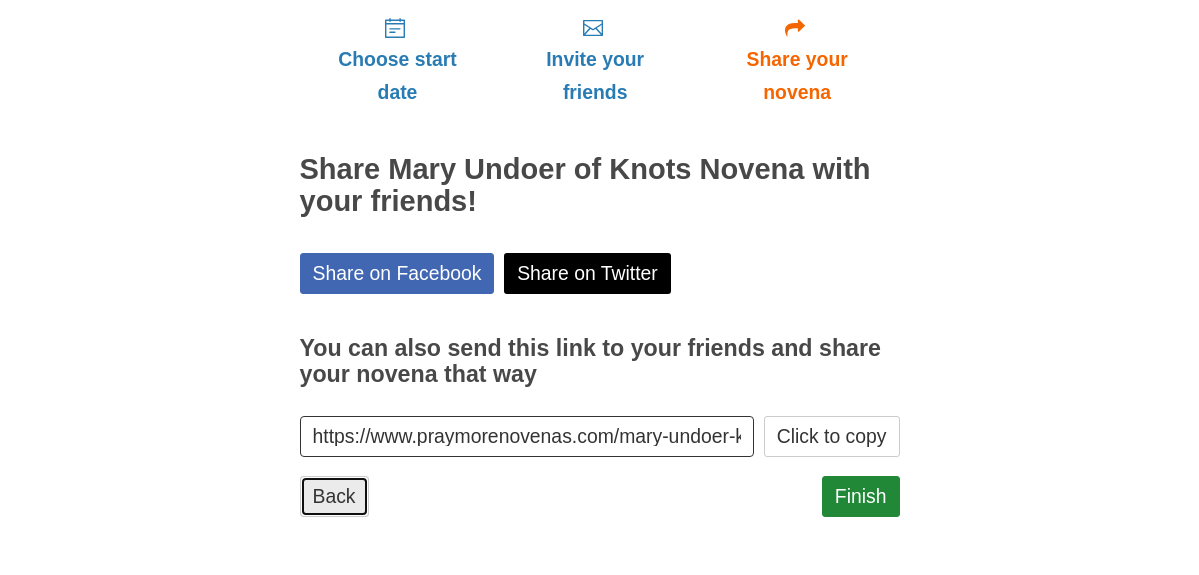 click on "Back" at bounding box center [334, 496] 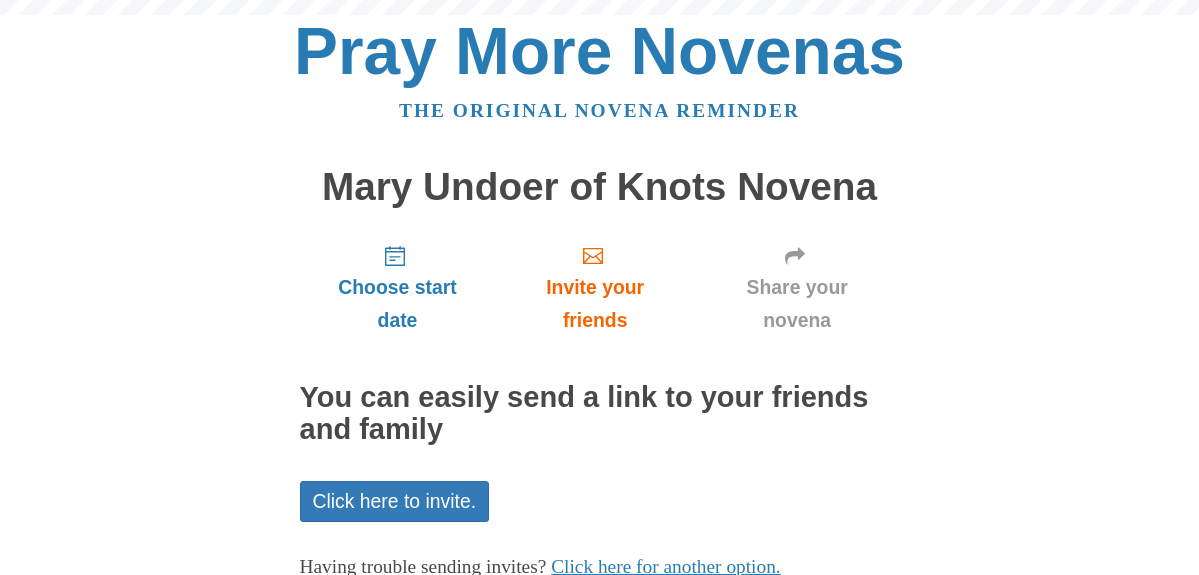scroll, scrollTop: 0, scrollLeft: 0, axis: both 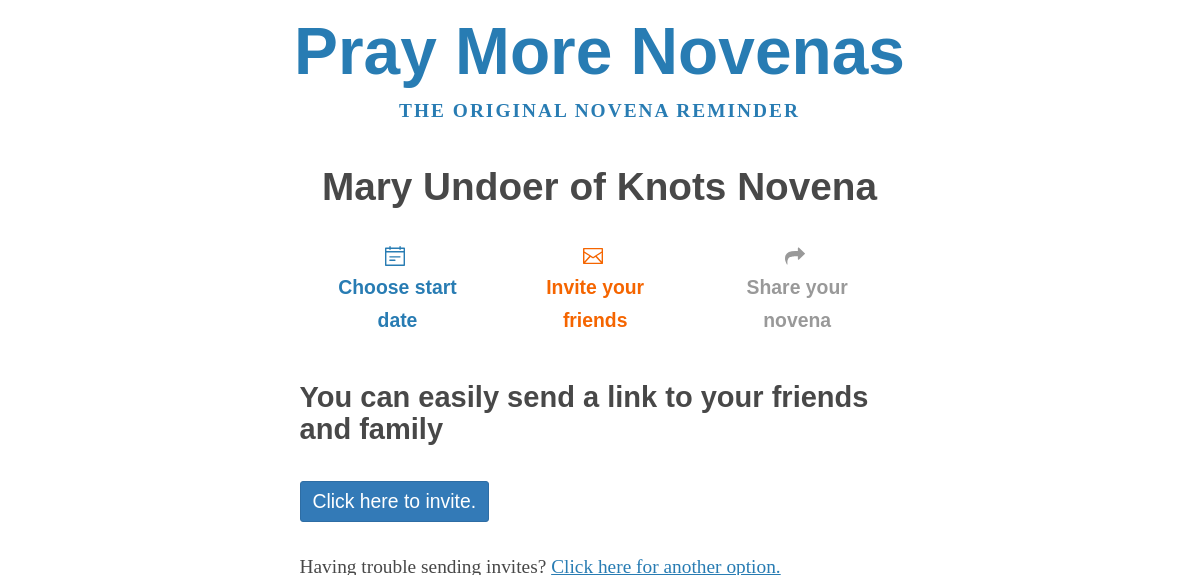 click on "Pray More Novenas
The original novena reminder
Mary Undoer of Knots Novena
Choose start date
Invite your friends
Share your novena
You can easily send a link to your friends and family
Click here to invite.
Having trouble sending invites?
Click here for another option.
Create an invite using our system.
The subject of your invite email will be
[FIRST] wants to pray a novena with you!
Email
Email of the person you wish to invite (One at a time).
We can't send your invite without a valid email.
Send invite
Sent Invites: None
Back" at bounding box center [600, 356] 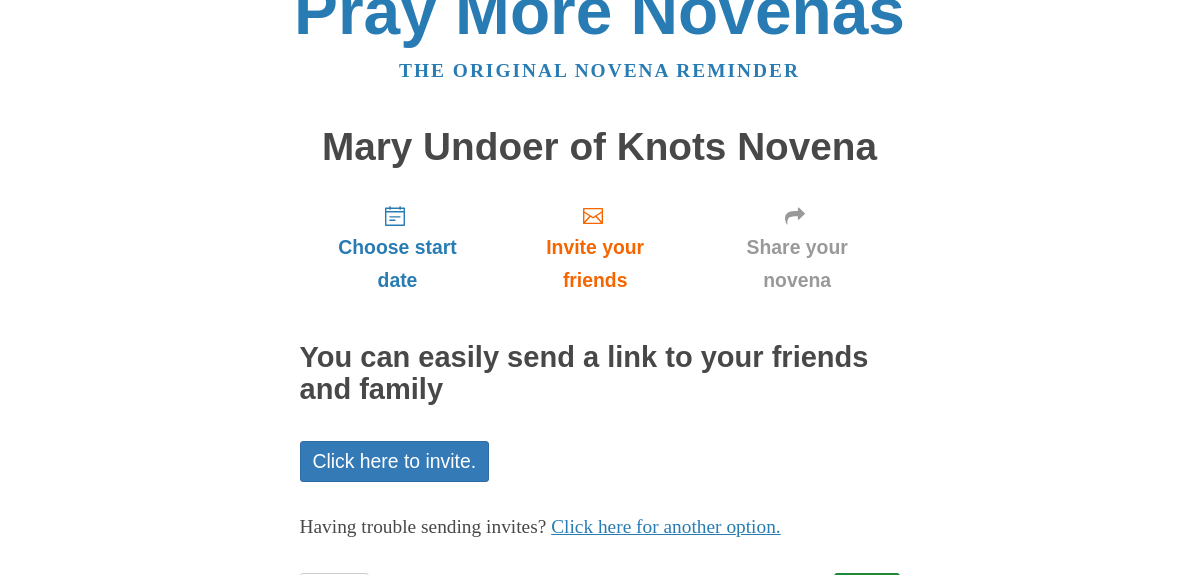 click on "Pray More Novenas
The original novena reminder
Mary Undoer of Knots Novena
Choose start date
Invite your friends
Share your novena
You can easily send a link to your friends and family
Click here to invite.
Having trouble sending invites?
Click here for another option.
Create an invite using our system.
The subject of your invite email will be
Bridget wants to pray a novena with you!
Email
Email of the person you wish to invite (One at a time).
We can't send your invite without a valid email.
Send invite
Sent Invites: None
Back" at bounding box center (600, 316) 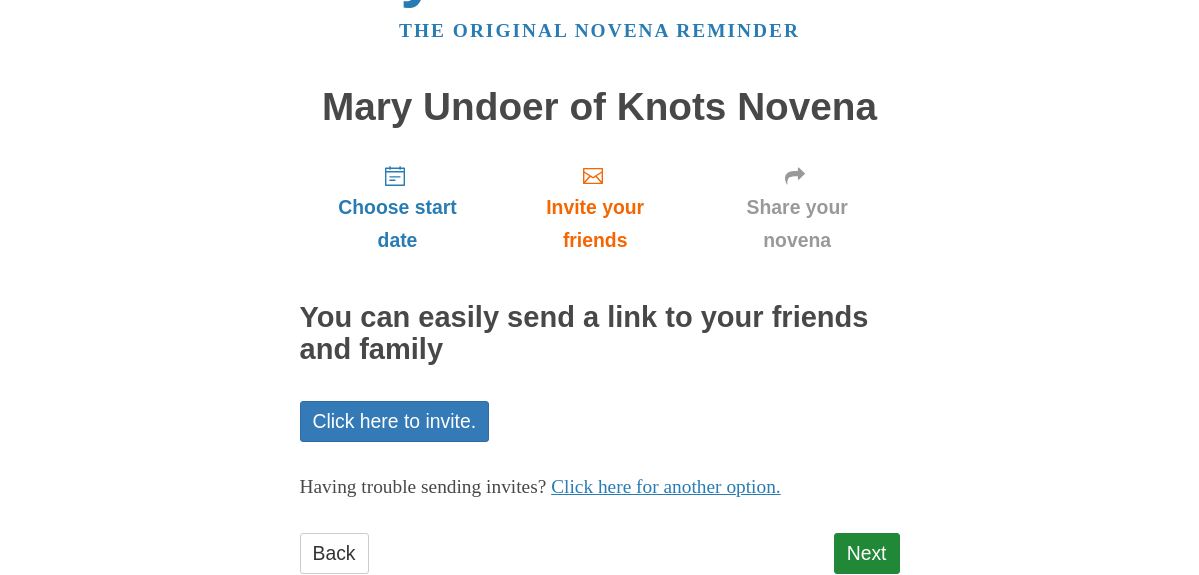 scroll, scrollTop: 137, scrollLeft: 0, axis: vertical 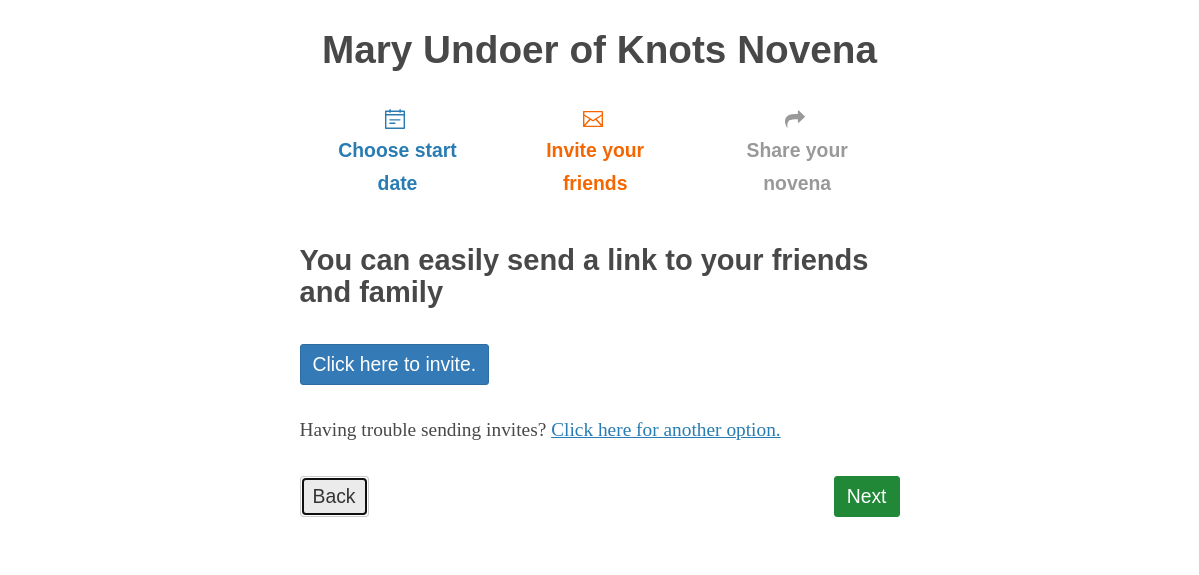click on "Back" at bounding box center [334, 496] 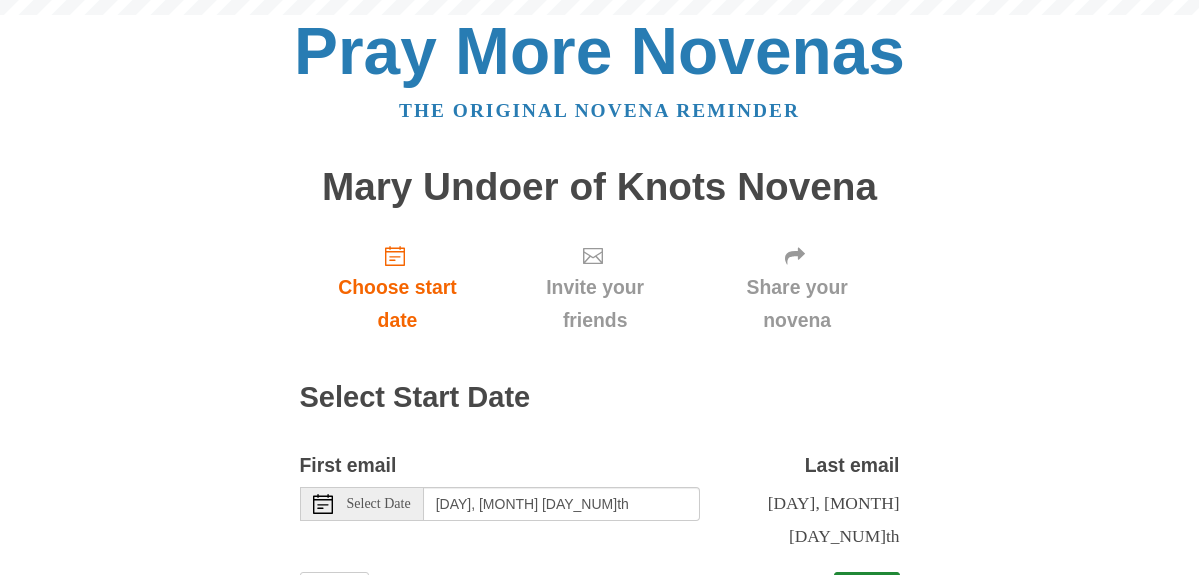 scroll, scrollTop: 0, scrollLeft: 0, axis: both 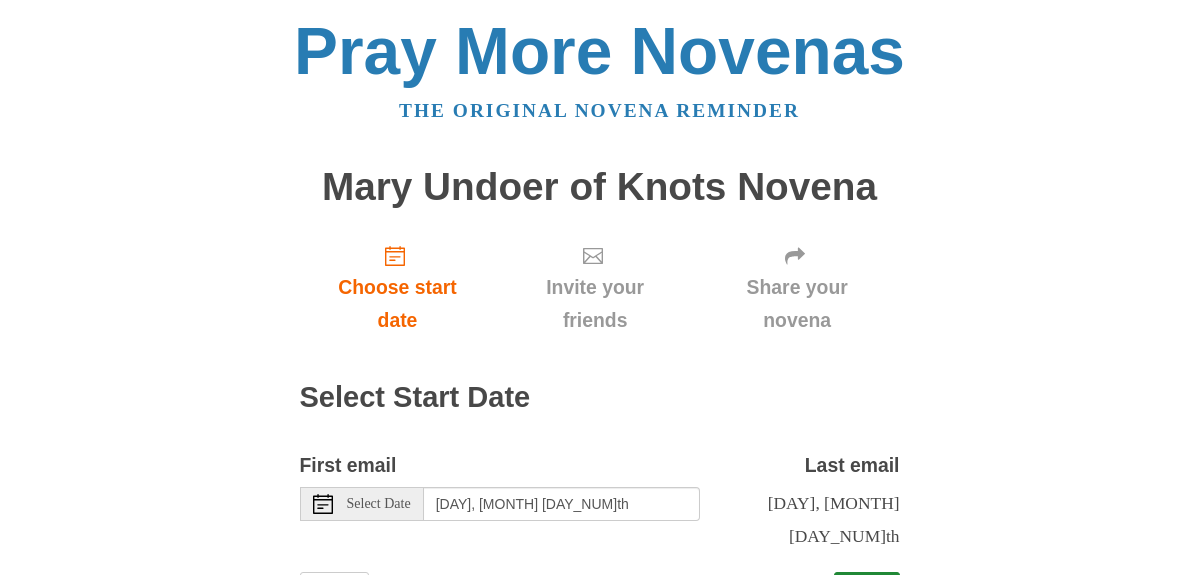 click on "[NAME] Undoer of Knots Novena
Choose start date
Invite your friends
Share your novena
Select Start Date
First email
Select Date
[DAY], [MONTH] [DAY_NUM]
Last email
[DAY], [MONTH] [DAY_NUM]
Selecting today as the start date means Your novena will start immediately and Your first email will be sent as soon as you click "Next". Your second email will arrive tomorrow.
You will not be able to change the start date later
Selecting a past date means all the past prayers have been skipped. You will get the one for today immediately and Your next prayer will arrive tomorrow.
You will not be able to change the start date later" at bounding box center [600, 335] 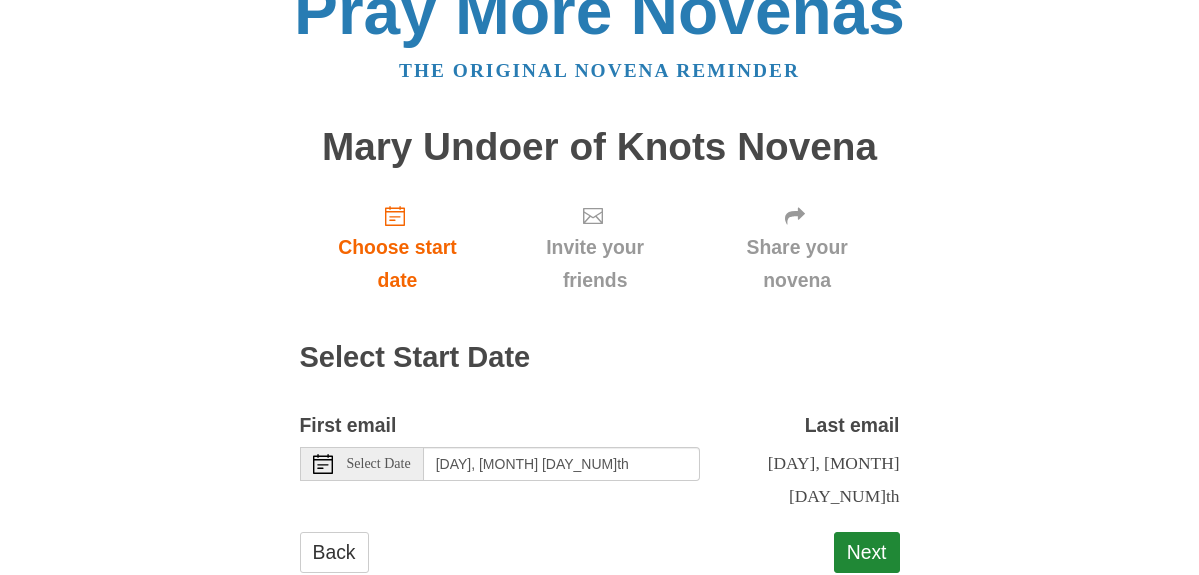 scroll, scrollTop: 79, scrollLeft: 0, axis: vertical 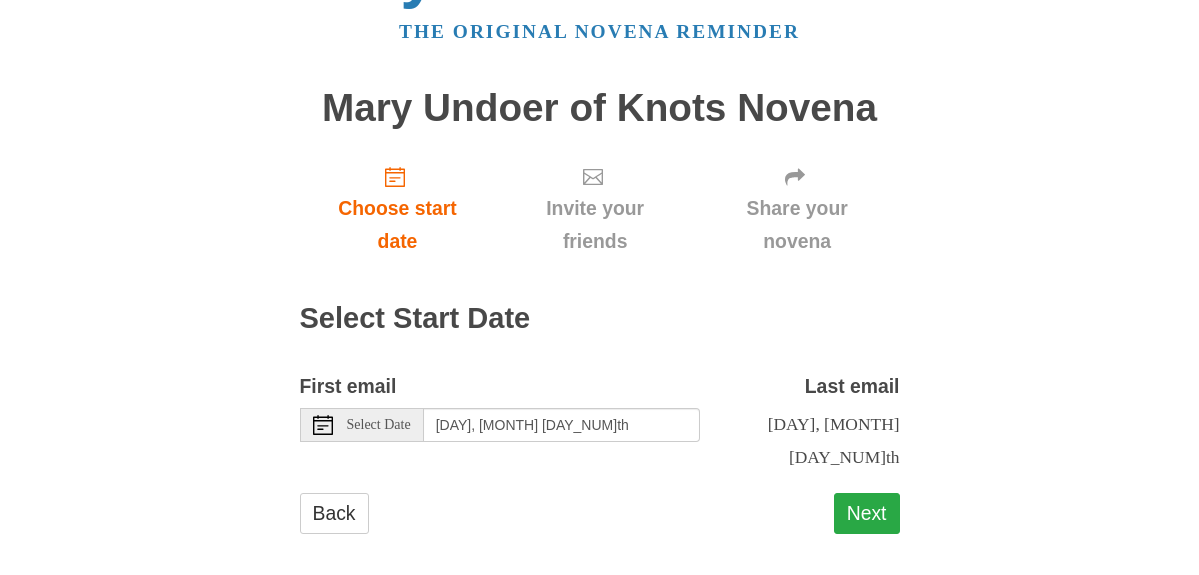 click on "Next" at bounding box center (867, 513) 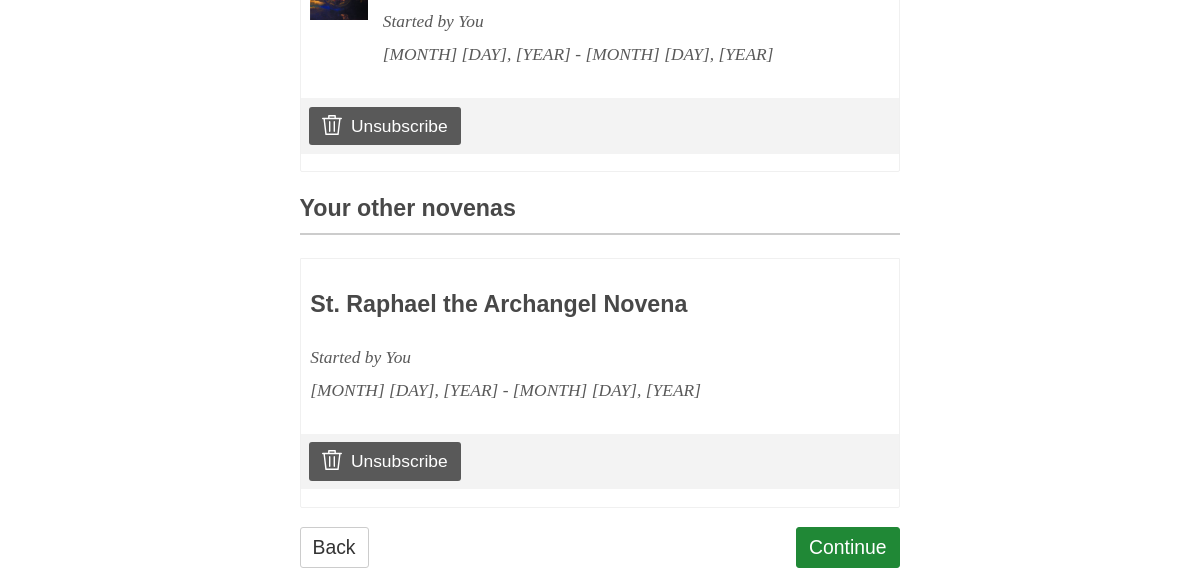scroll, scrollTop: 749, scrollLeft: 0, axis: vertical 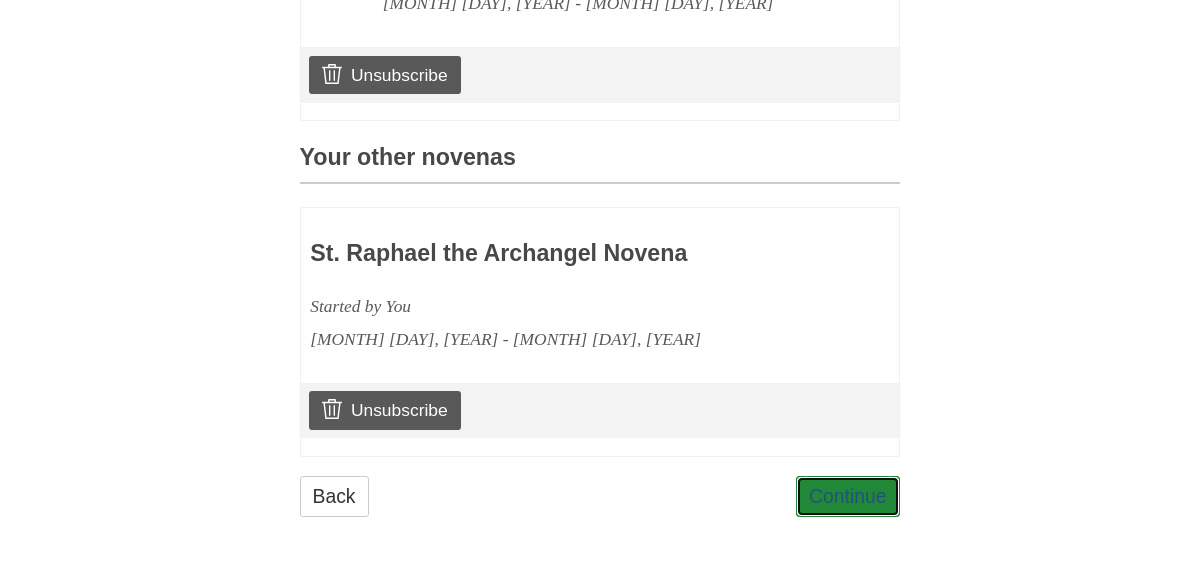 click on "Continue" at bounding box center [848, 496] 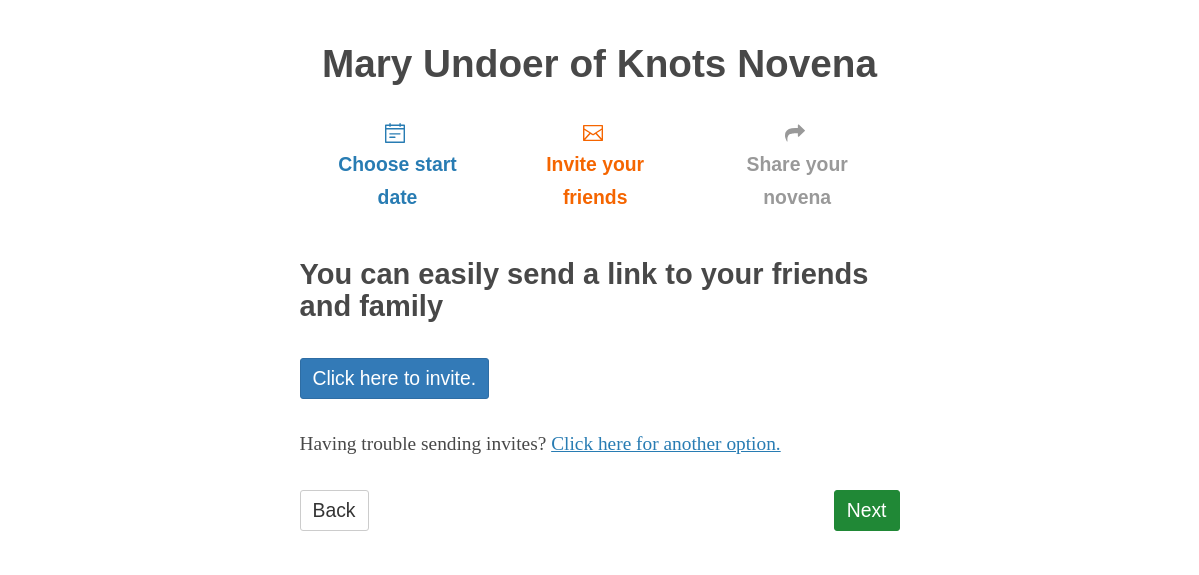 scroll, scrollTop: 137, scrollLeft: 0, axis: vertical 